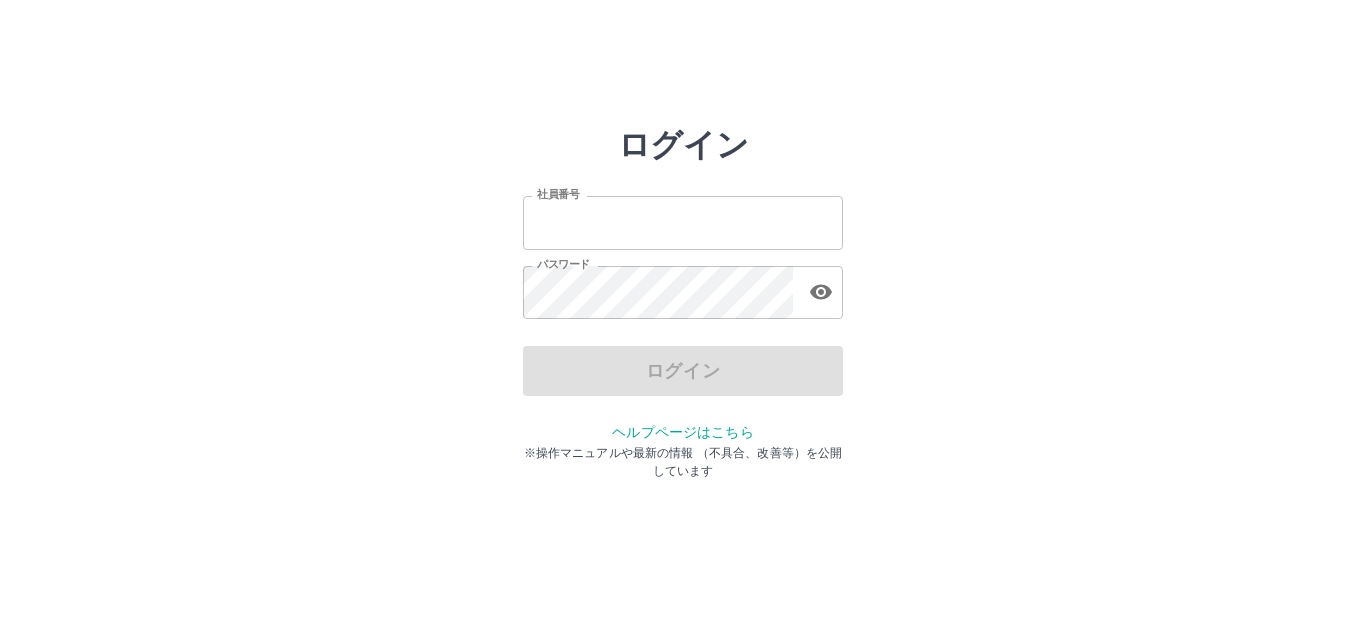 scroll, scrollTop: 0, scrollLeft: 0, axis: both 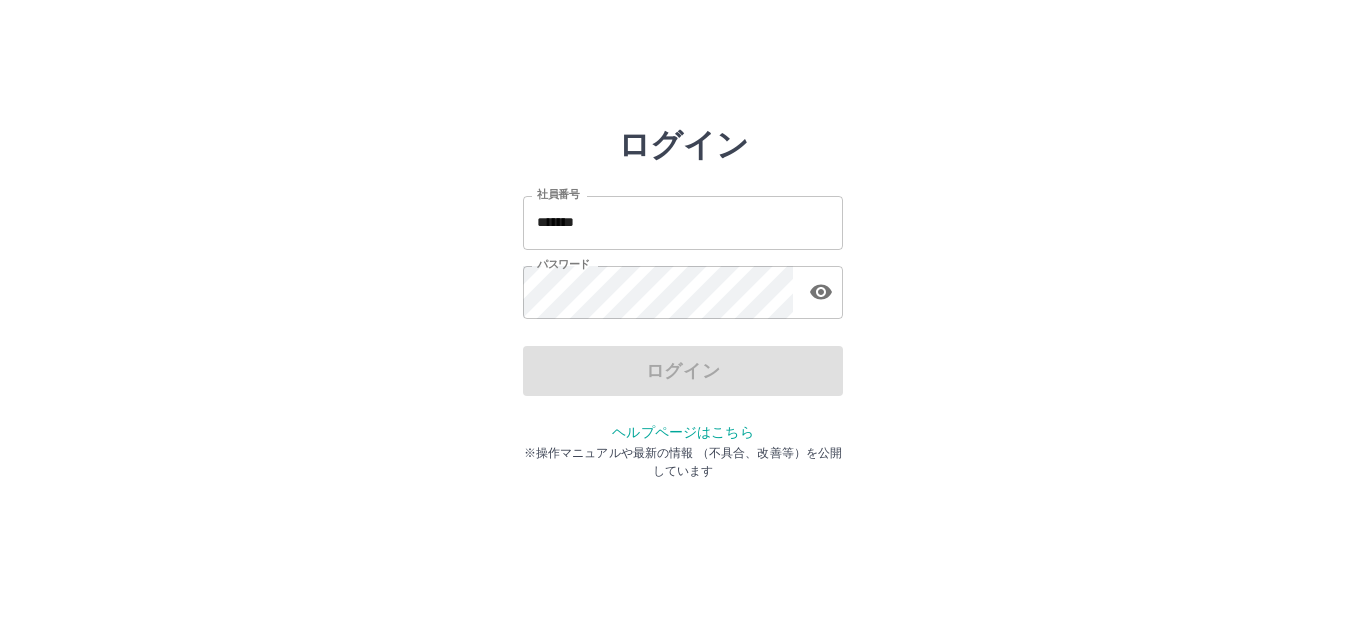 click on "*******" at bounding box center (683, 222) 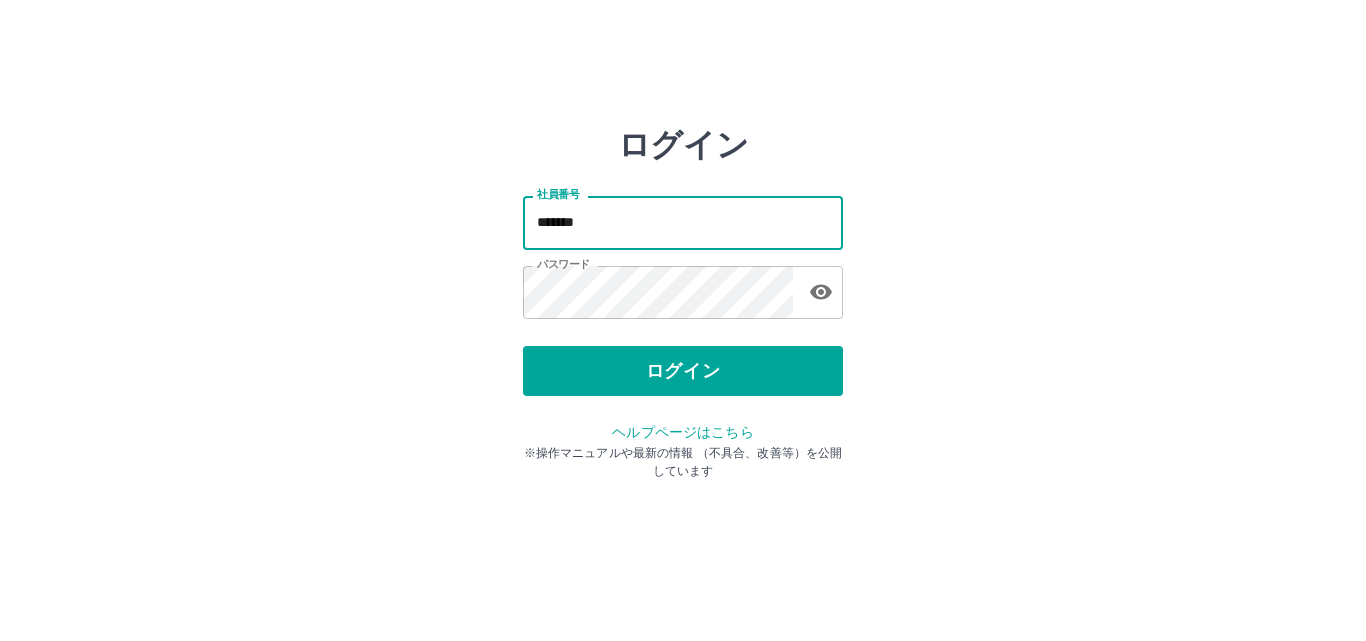 type on "*******" 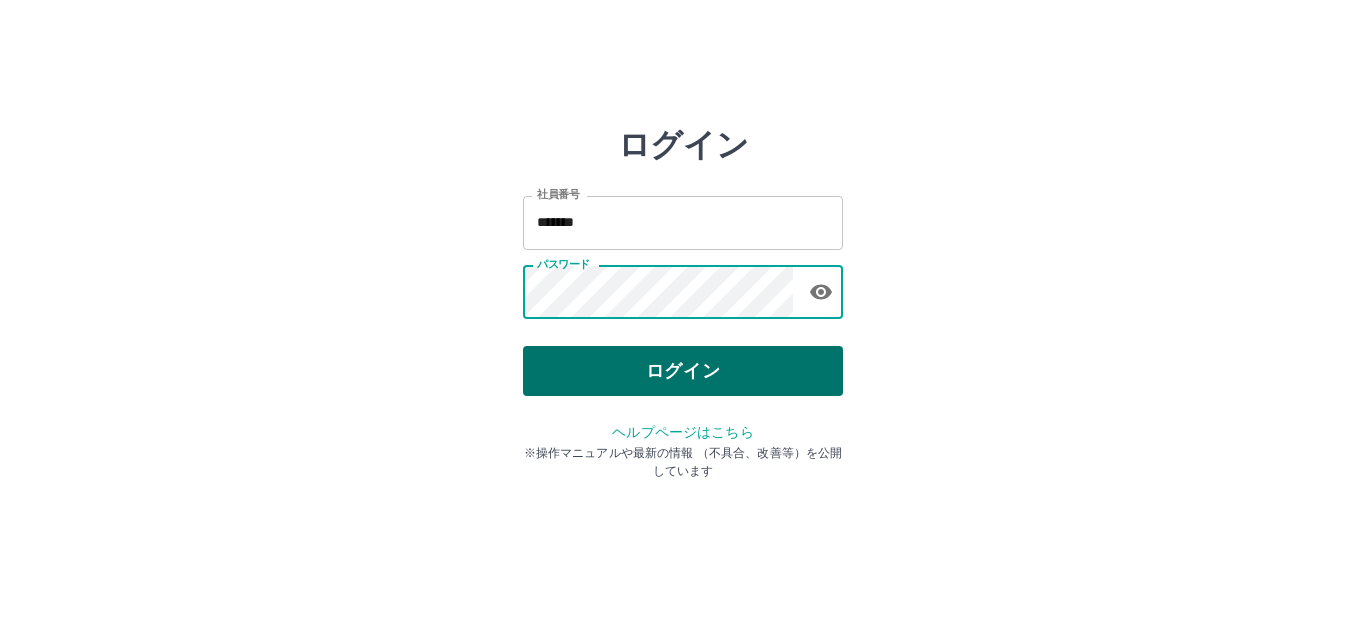 click on "ログイン" at bounding box center (683, 371) 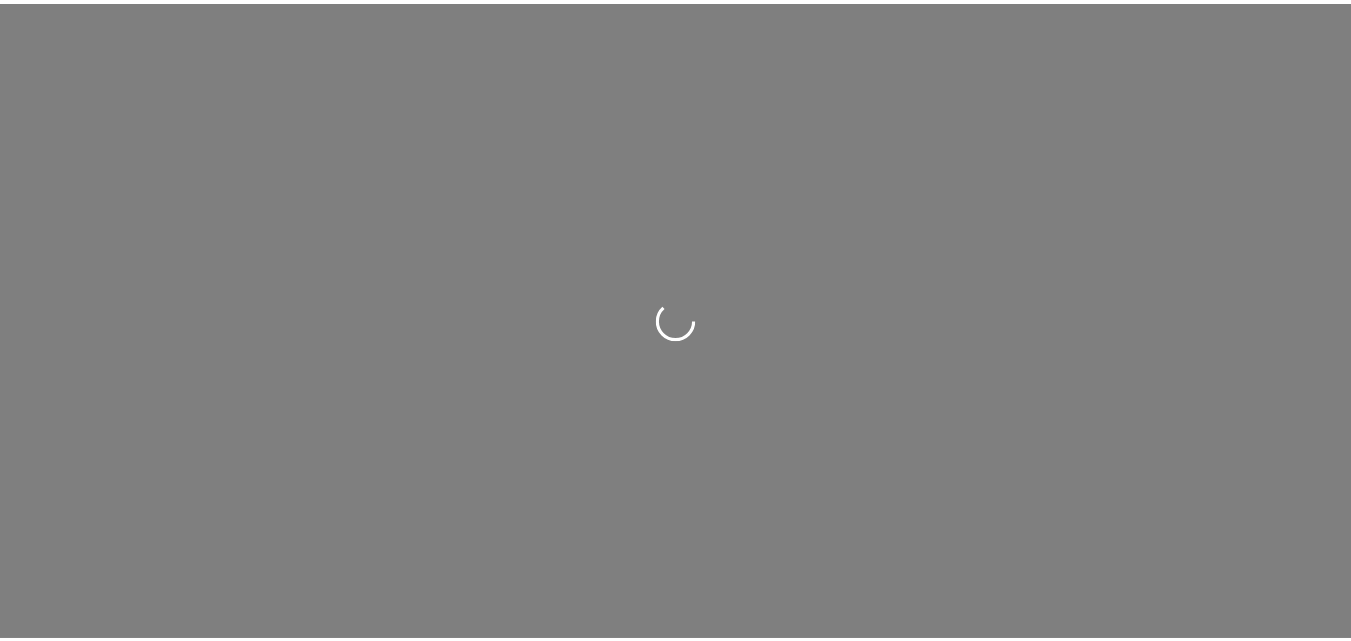 scroll, scrollTop: 0, scrollLeft: 0, axis: both 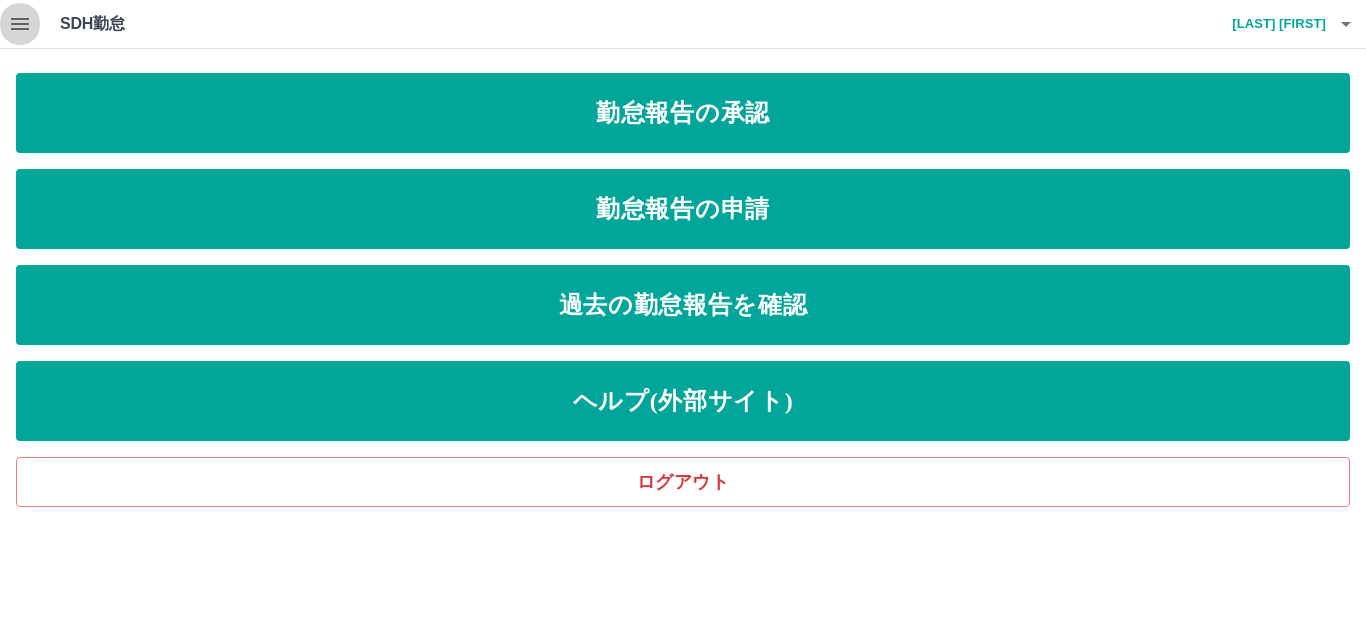 click 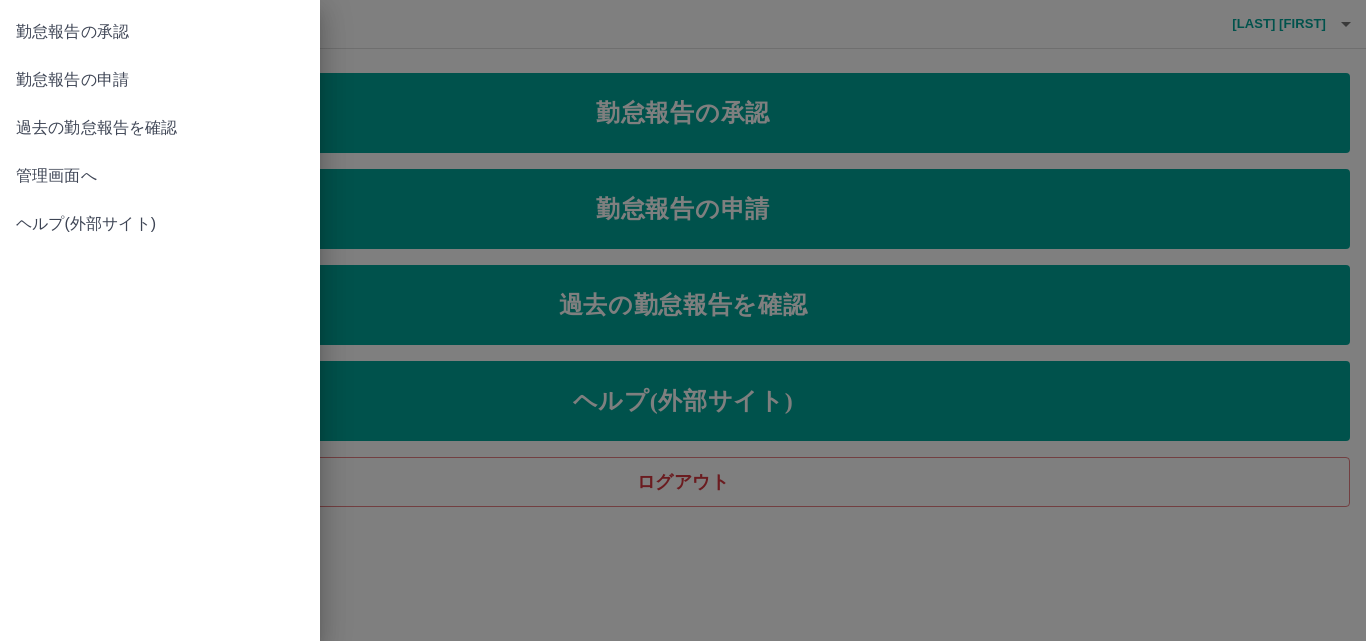 click on "管理画面へ" at bounding box center [160, 176] 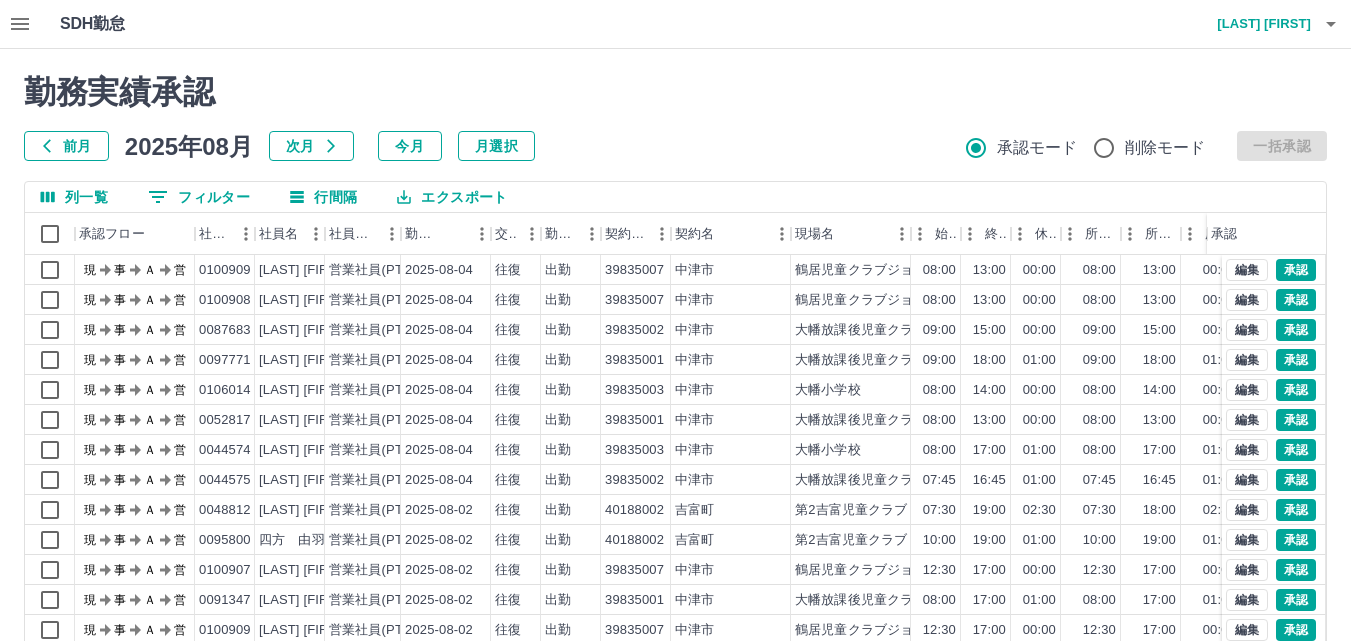 click 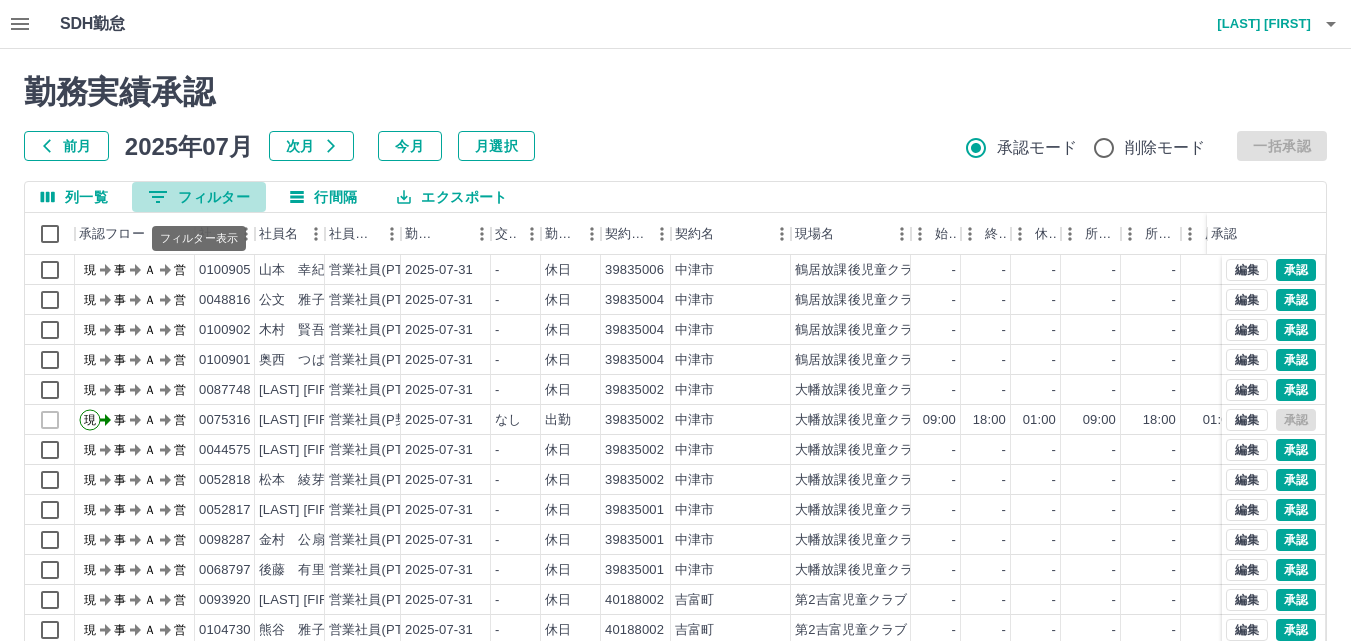 click on "0 フィルター" at bounding box center (199, 197) 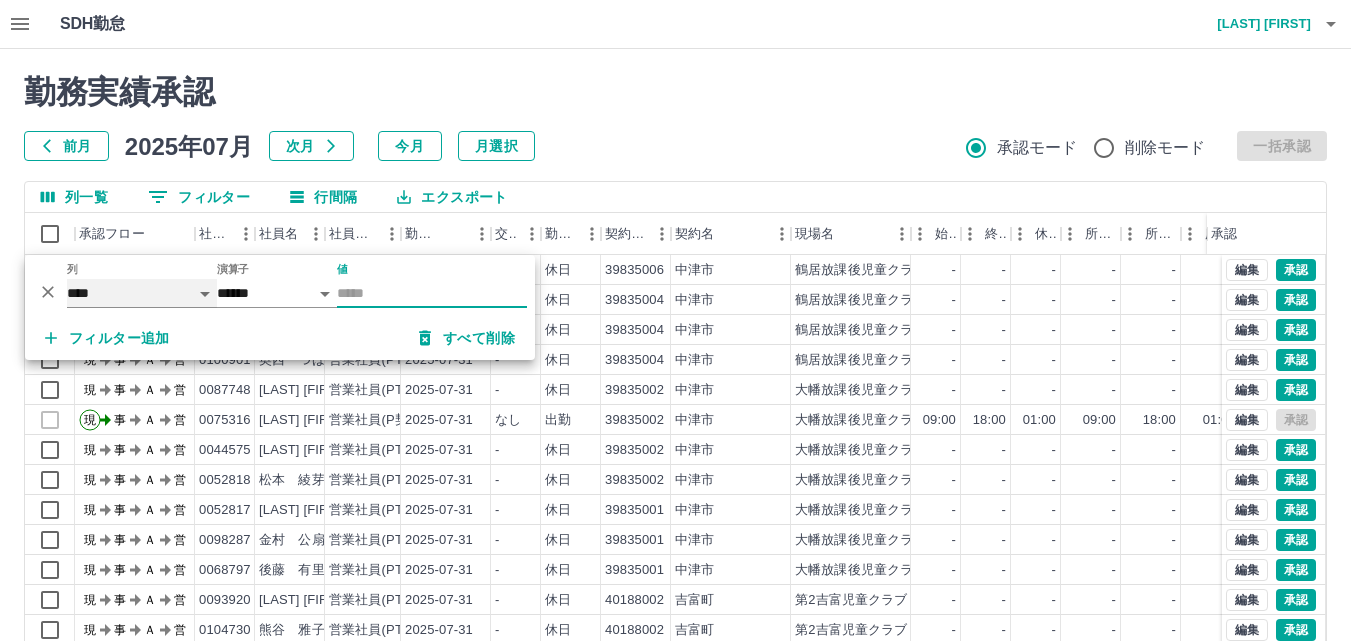 click on "**** *** **** *** *** **** ***** *** *** ** ** ** **** **** **** ** ** *** **** *****" at bounding box center (142, 293) 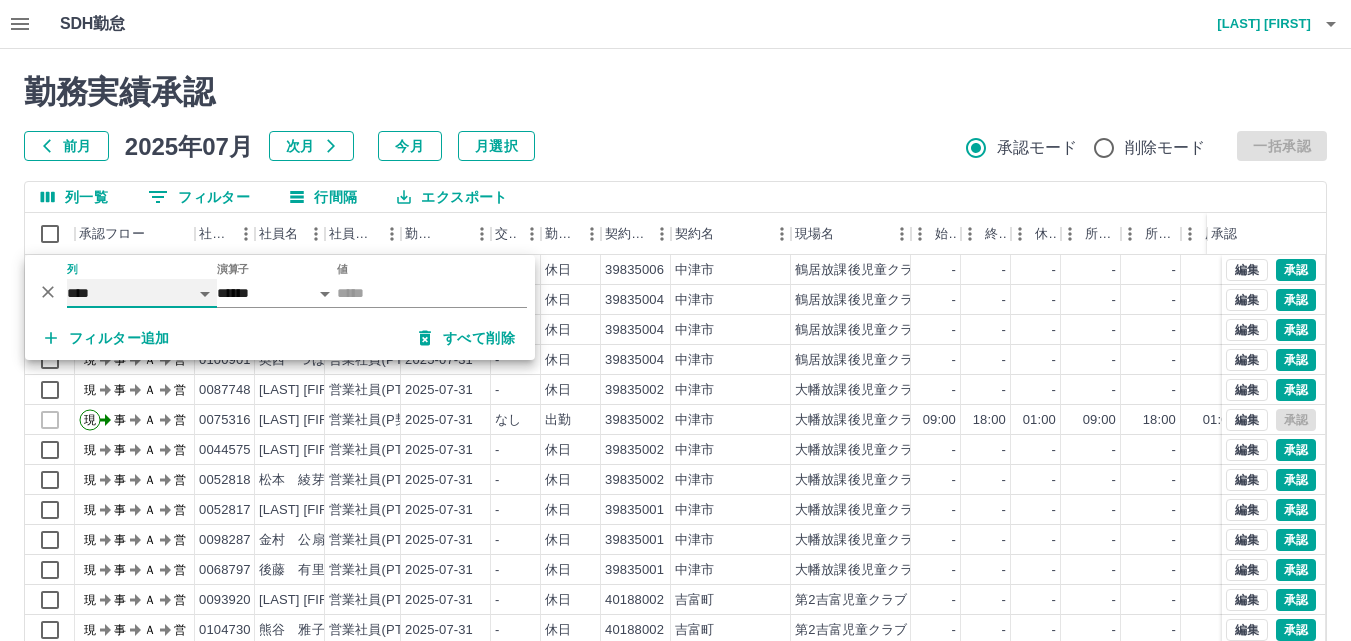 click on "**** *** **** *** *** **** ***** *** *** ** ** ** **** **** **** ** ** *** **** *****" at bounding box center [142, 293] 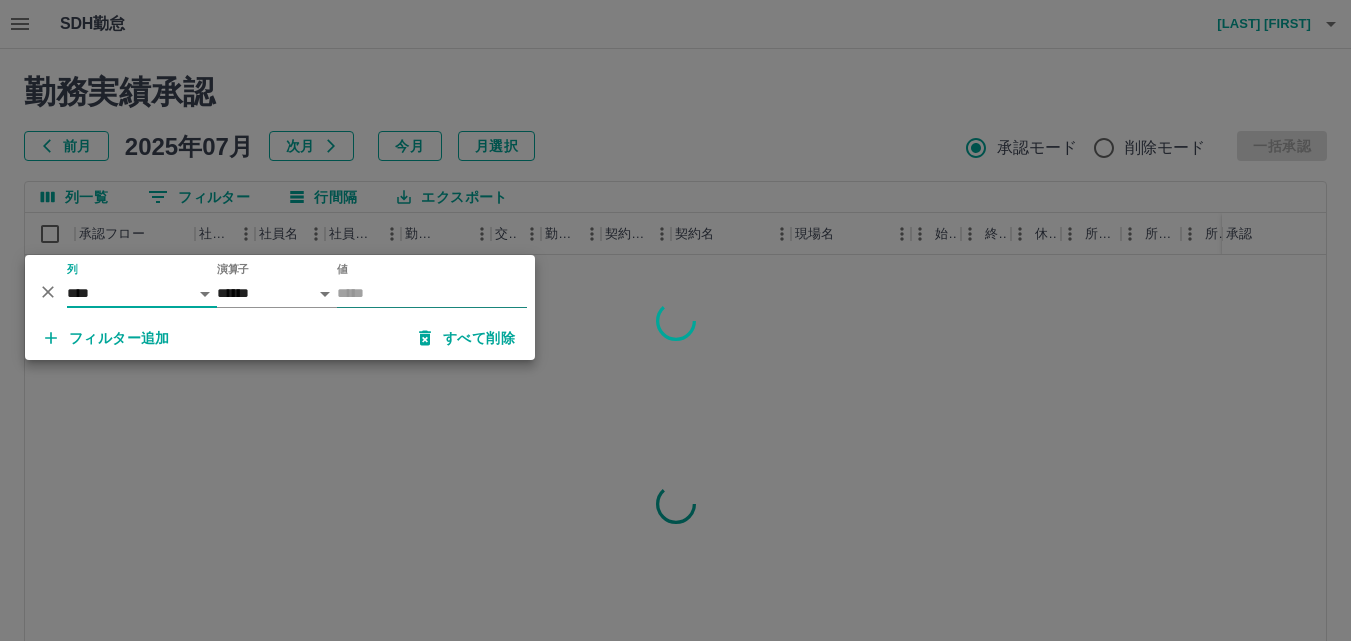 click on "値" at bounding box center [432, 293] 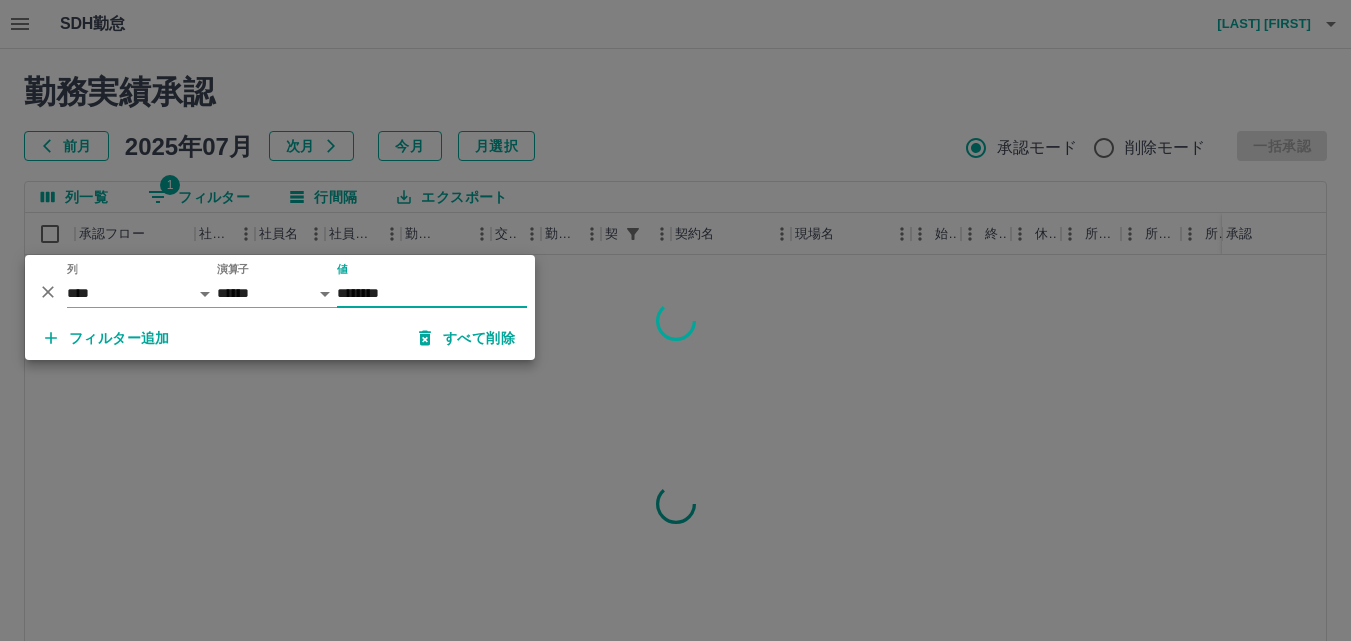 type on "********" 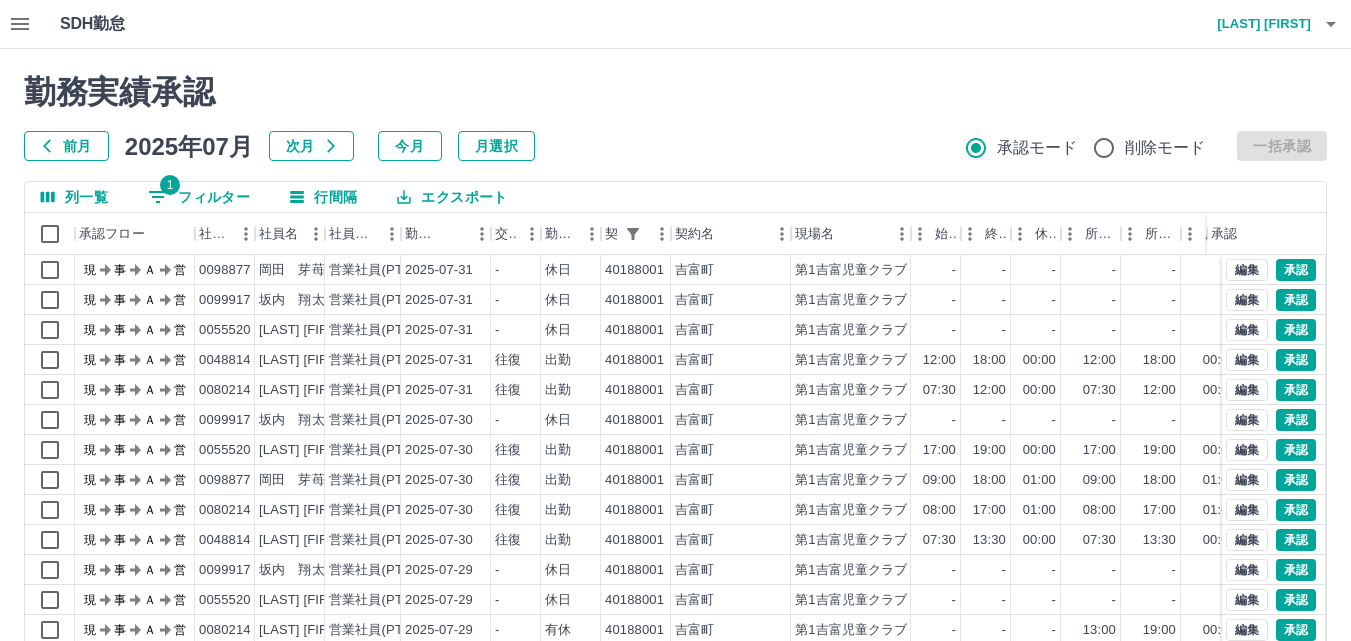 scroll, scrollTop: 102, scrollLeft: 0, axis: vertical 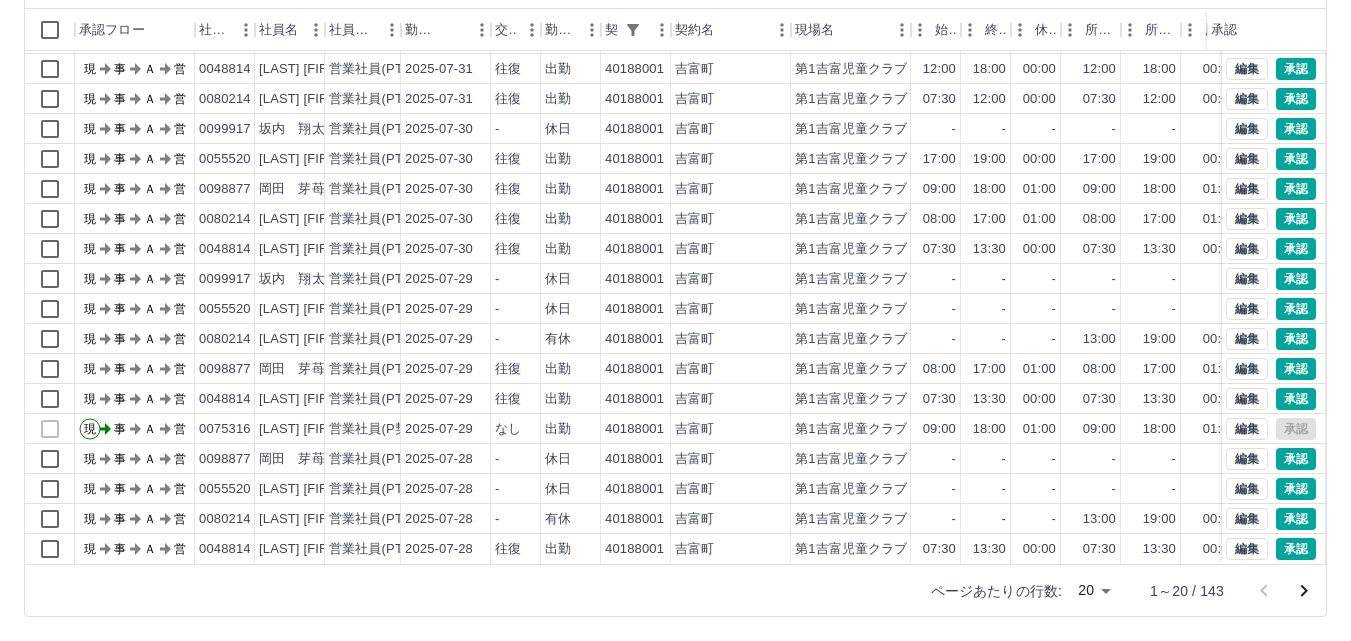 click 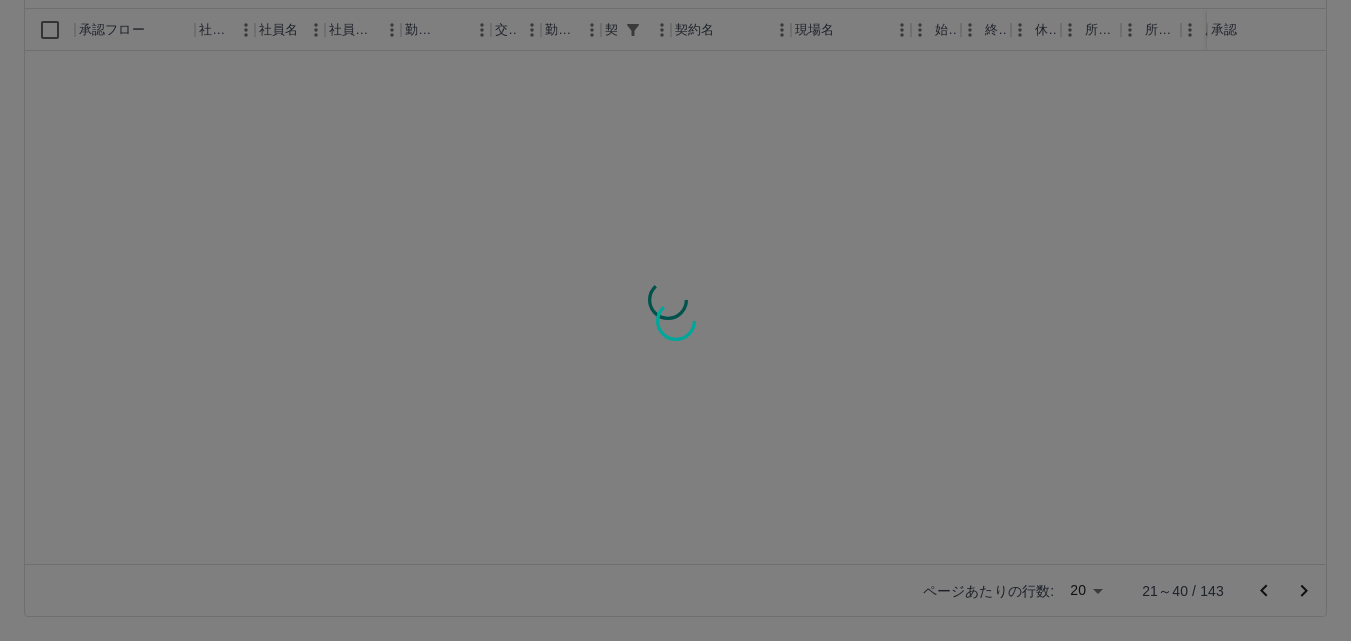scroll, scrollTop: 0, scrollLeft: 0, axis: both 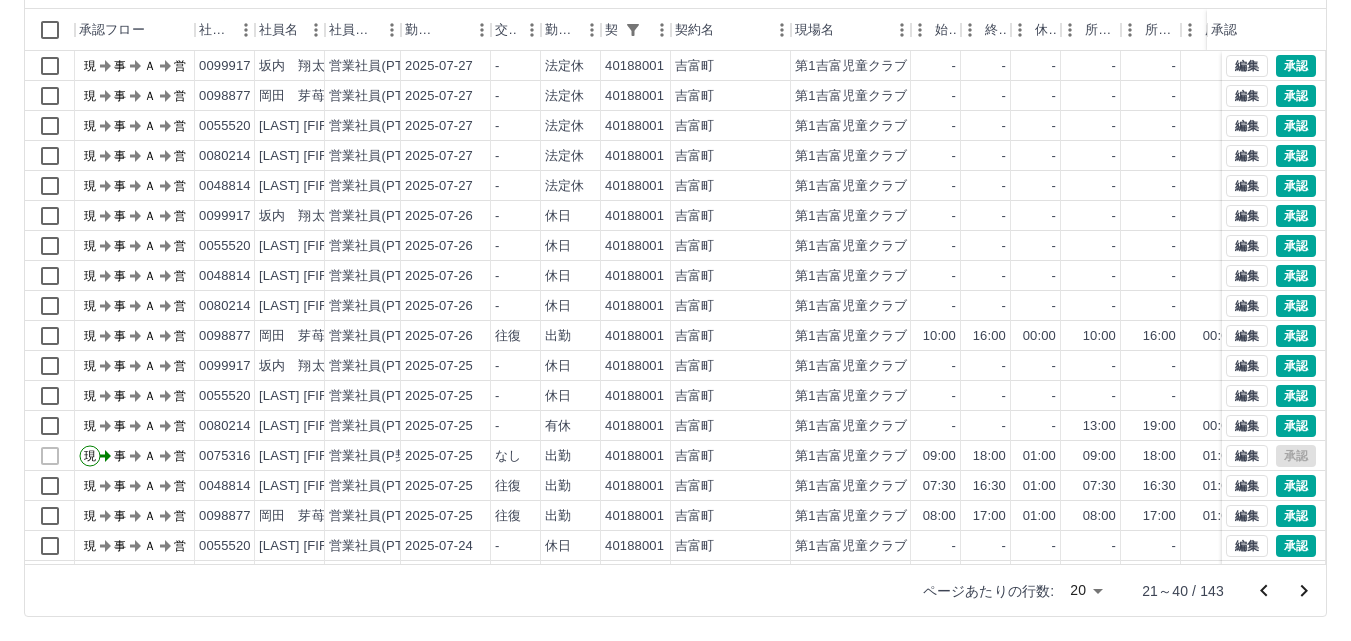 click 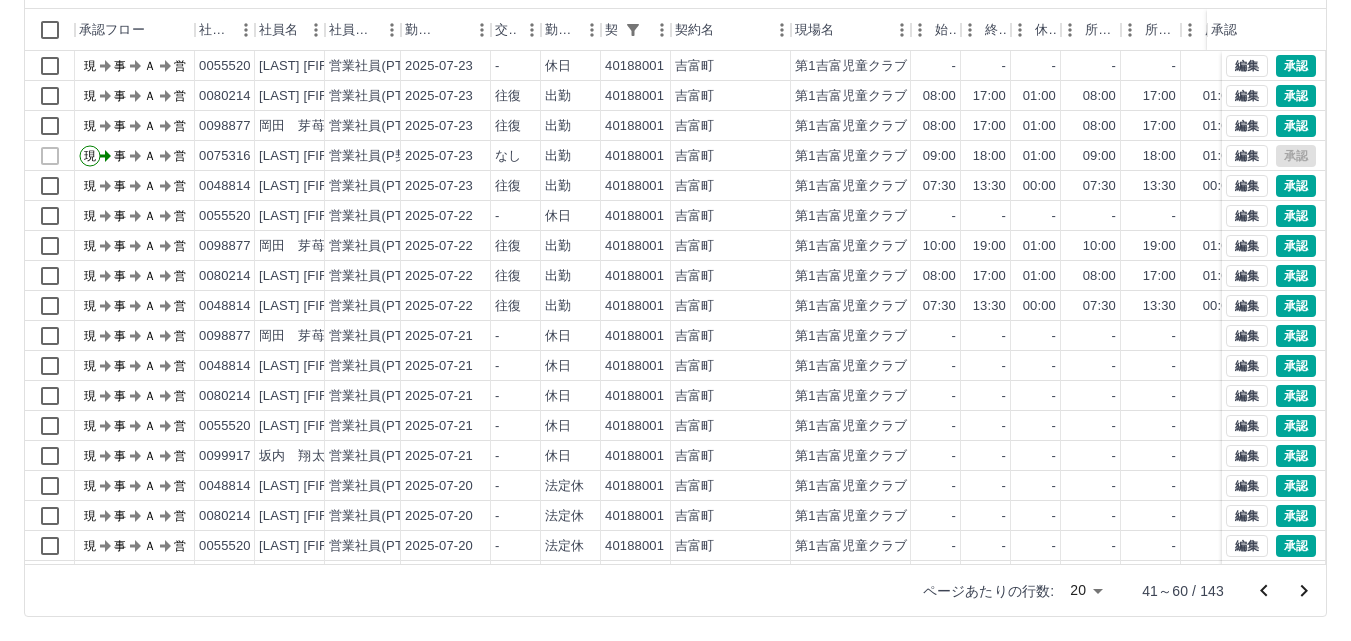 scroll, scrollTop: 100, scrollLeft: 0, axis: vertical 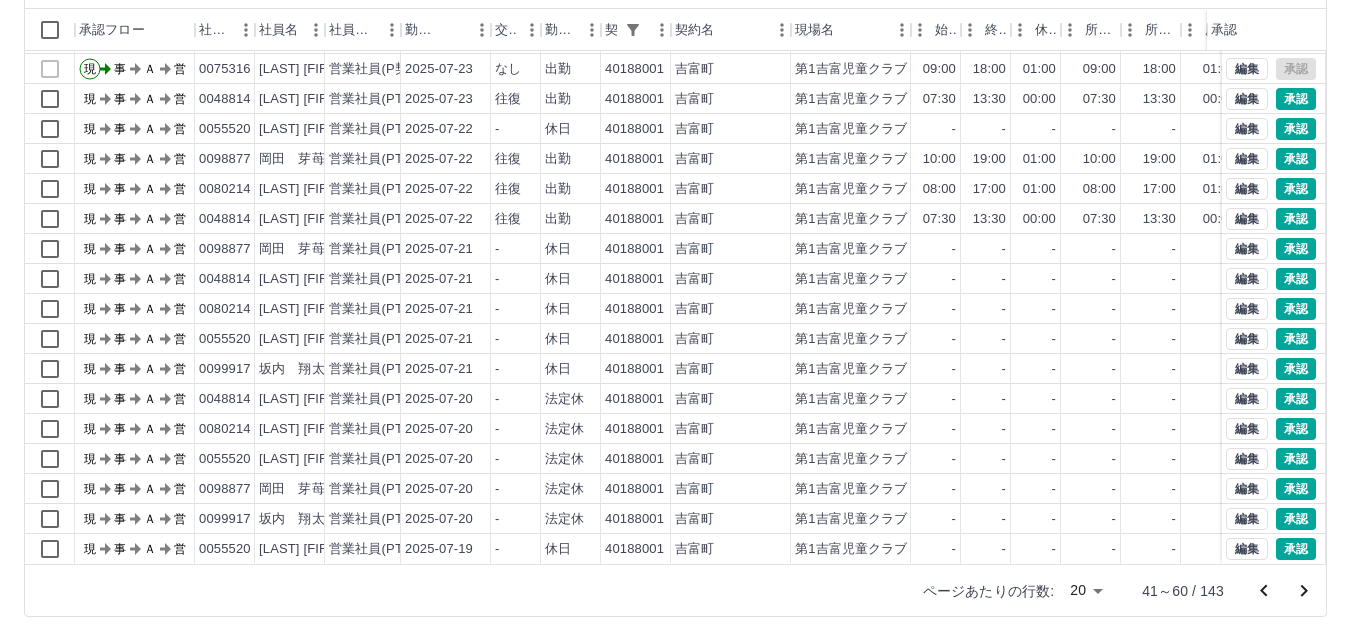 click 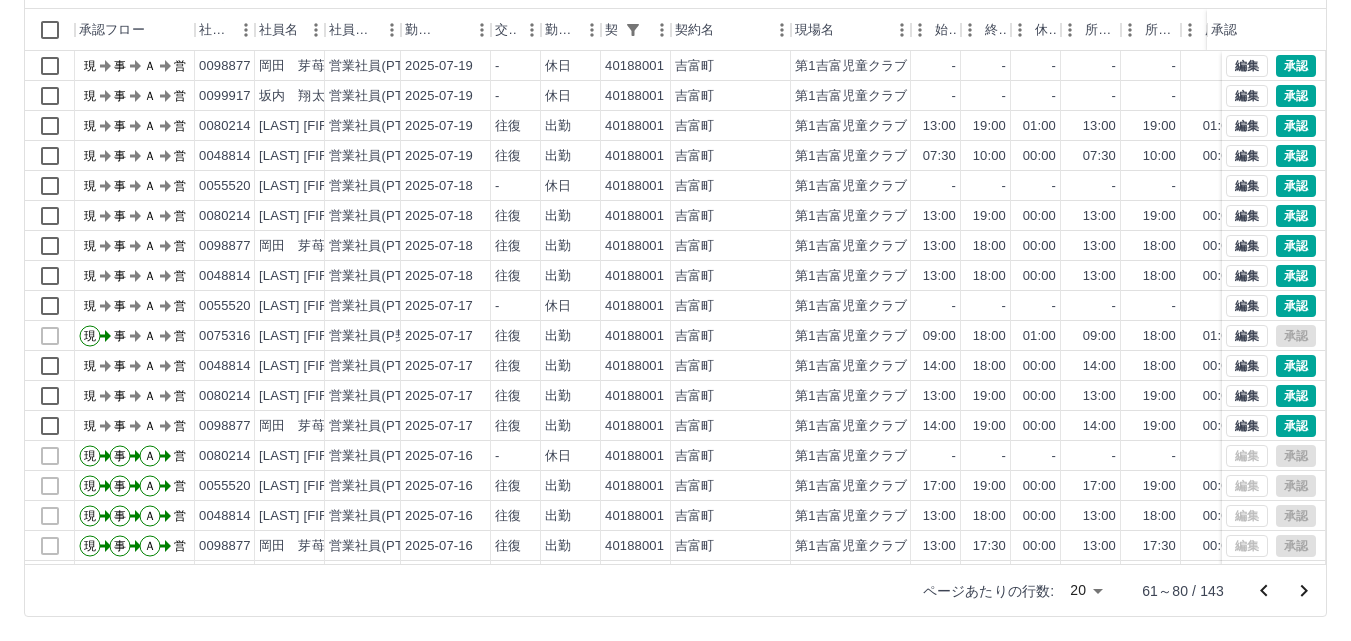 scroll, scrollTop: 102, scrollLeft: 0, axis: vertical 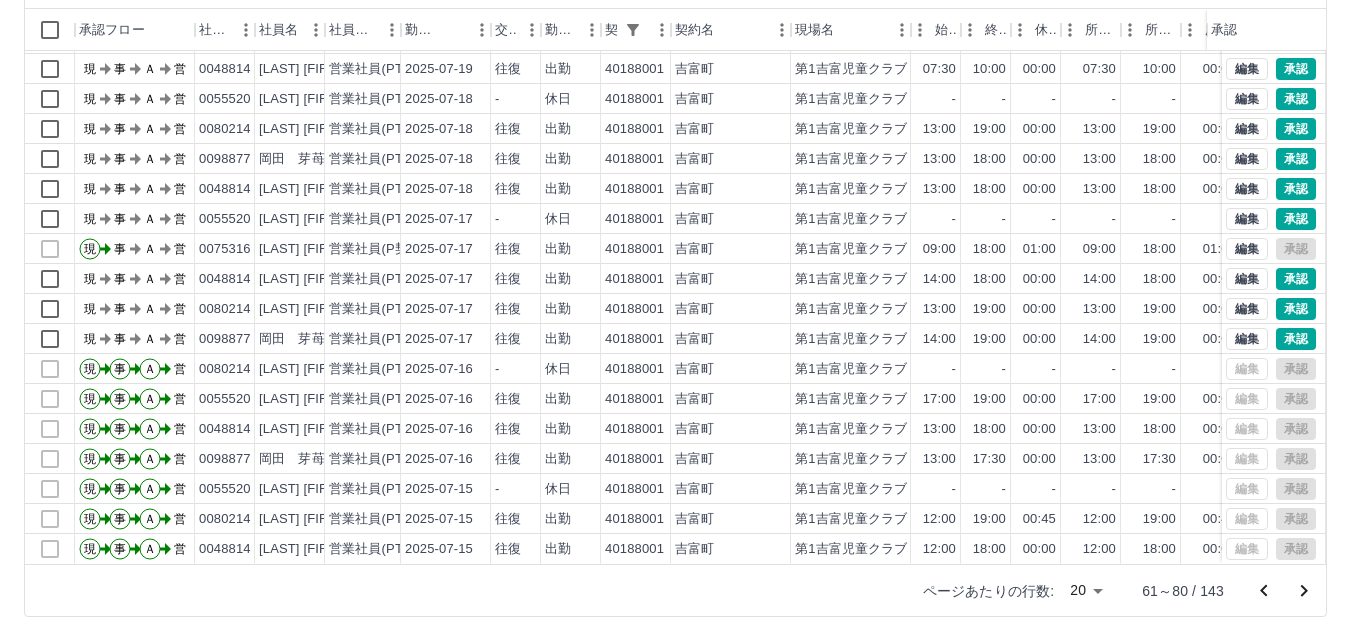 click at bounding box center (1304, 591) 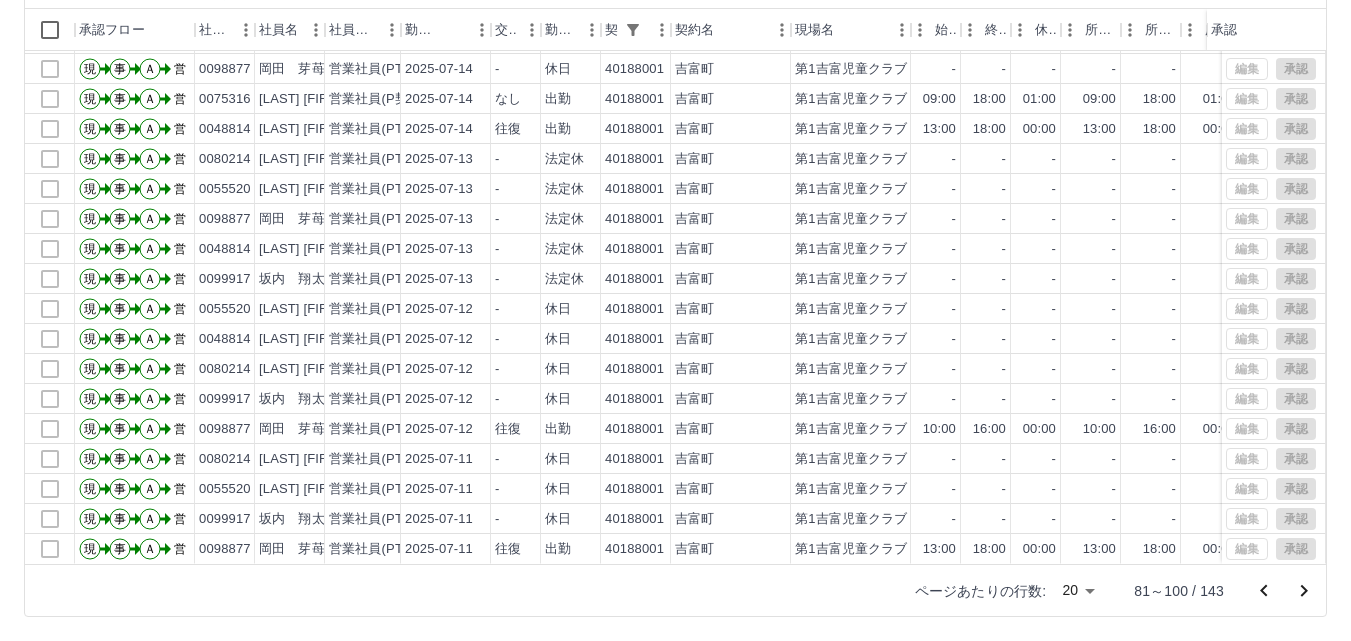 scroll, scrollTop: 102, scrollLeft: 0, axis: vertical 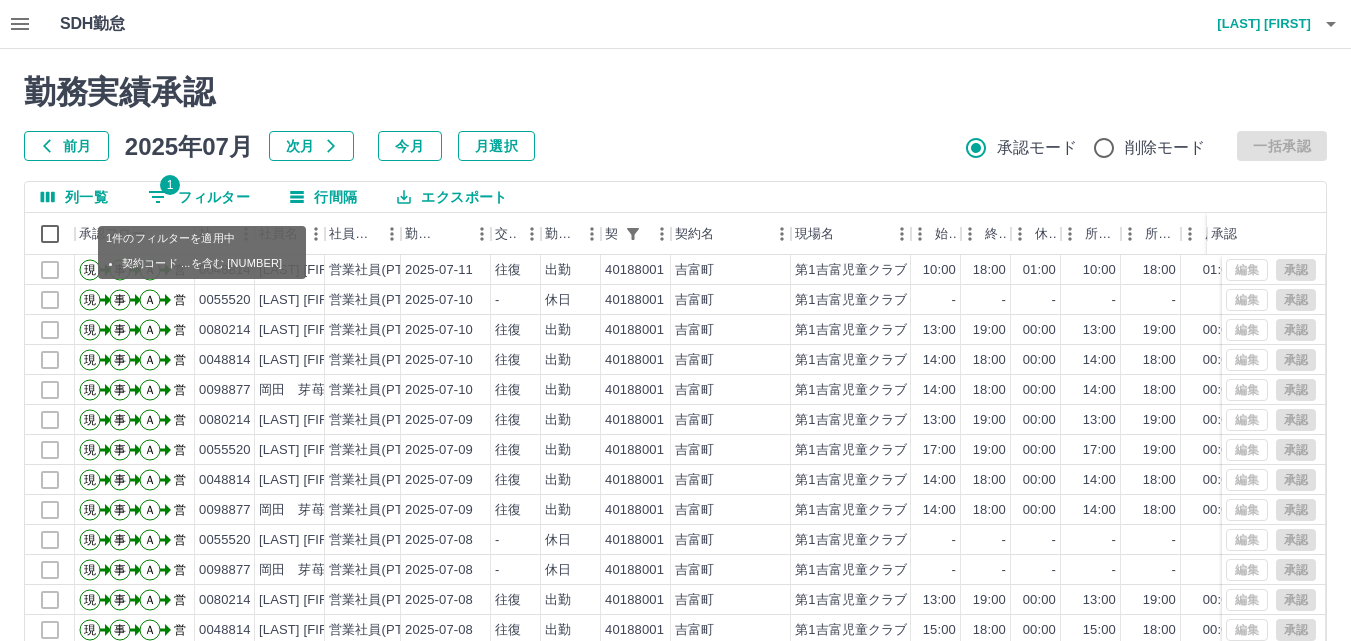 click on "1 フィルター" at bounding box center (199, 197) 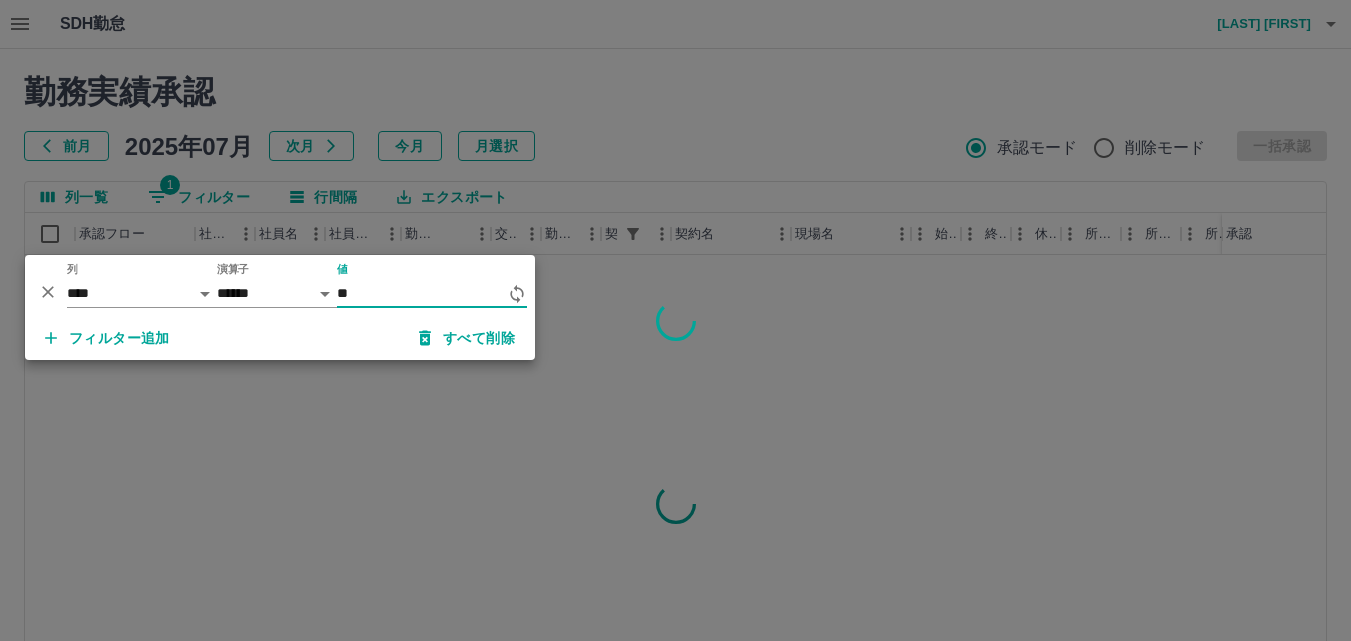 type on "*" 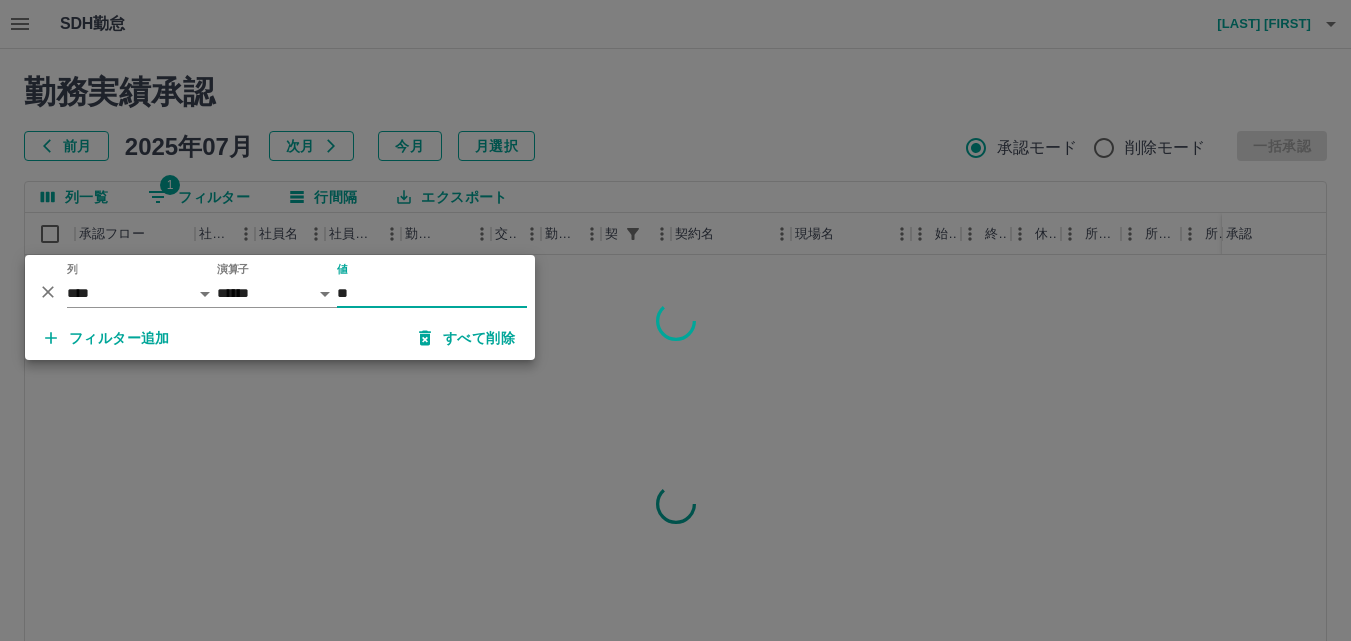 type on "*" 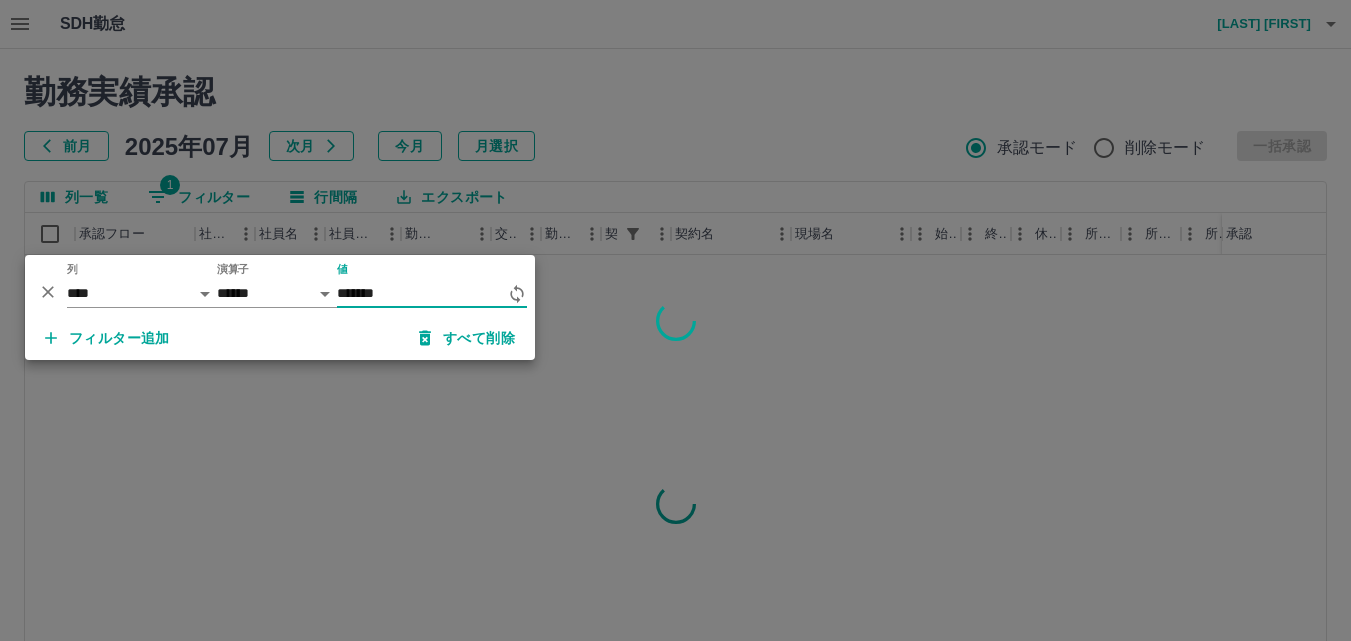 type on "********" 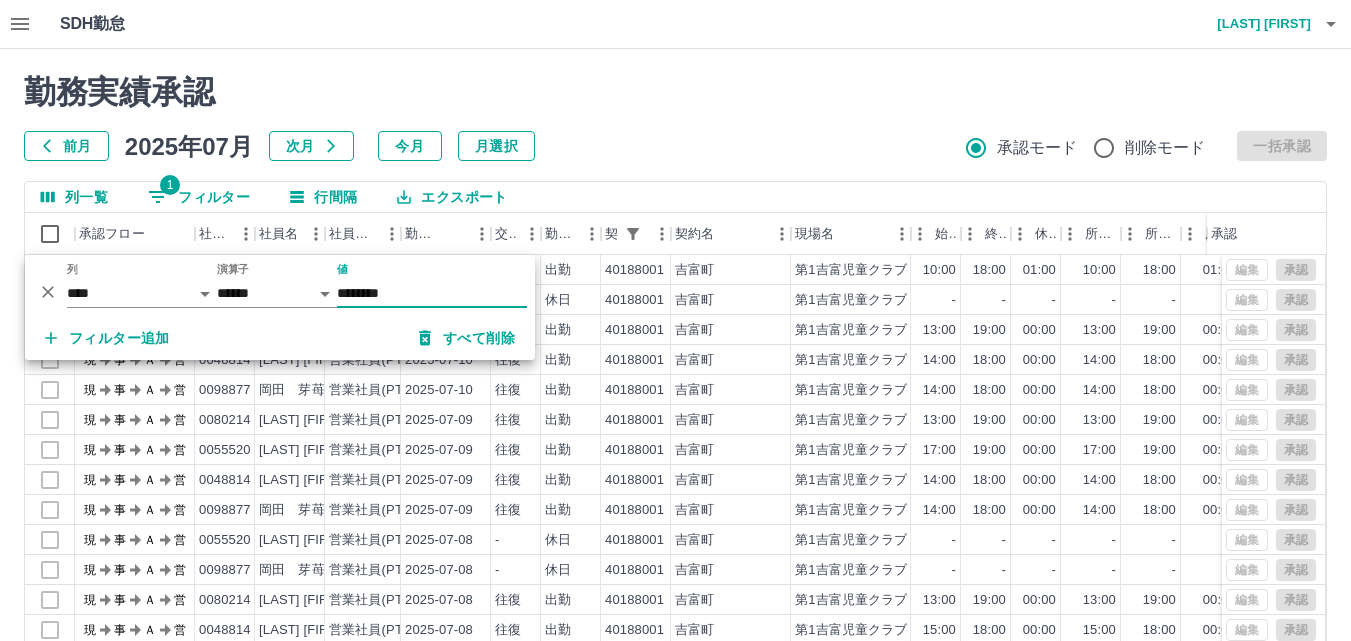 click on "勤務実績承認" at bounding box center [675, 92] 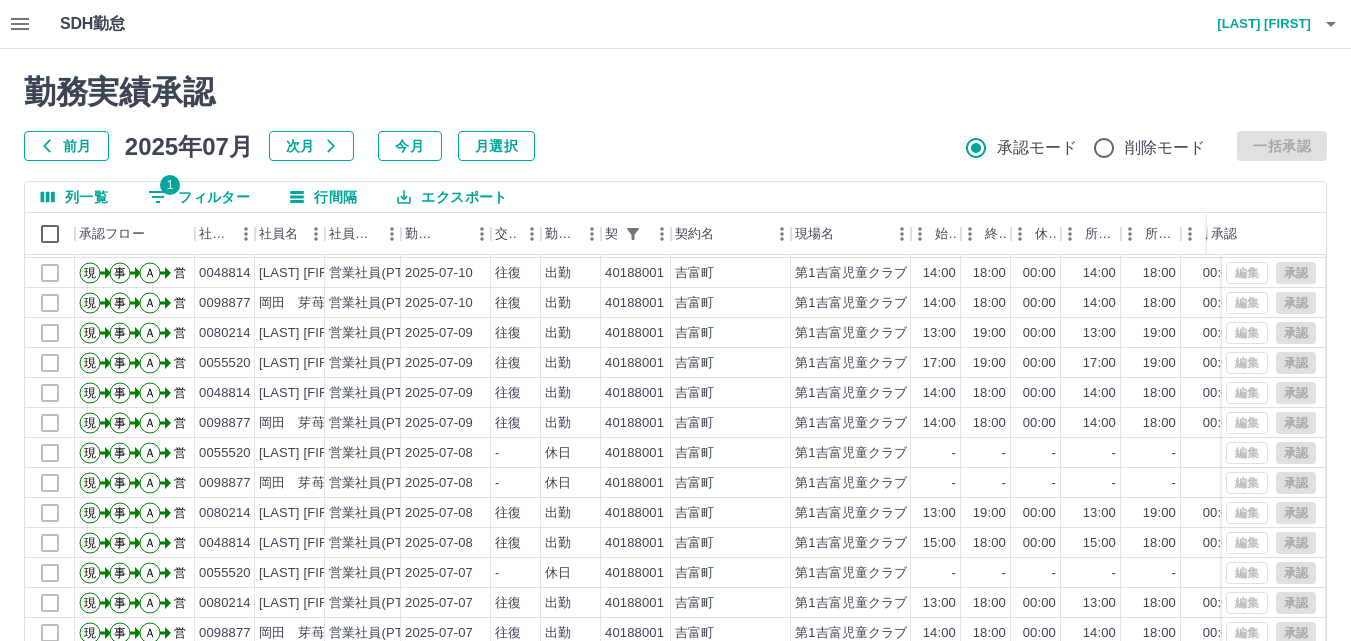 scroll, scrollTop: 102, scrollLeft: 0, axis: vertical 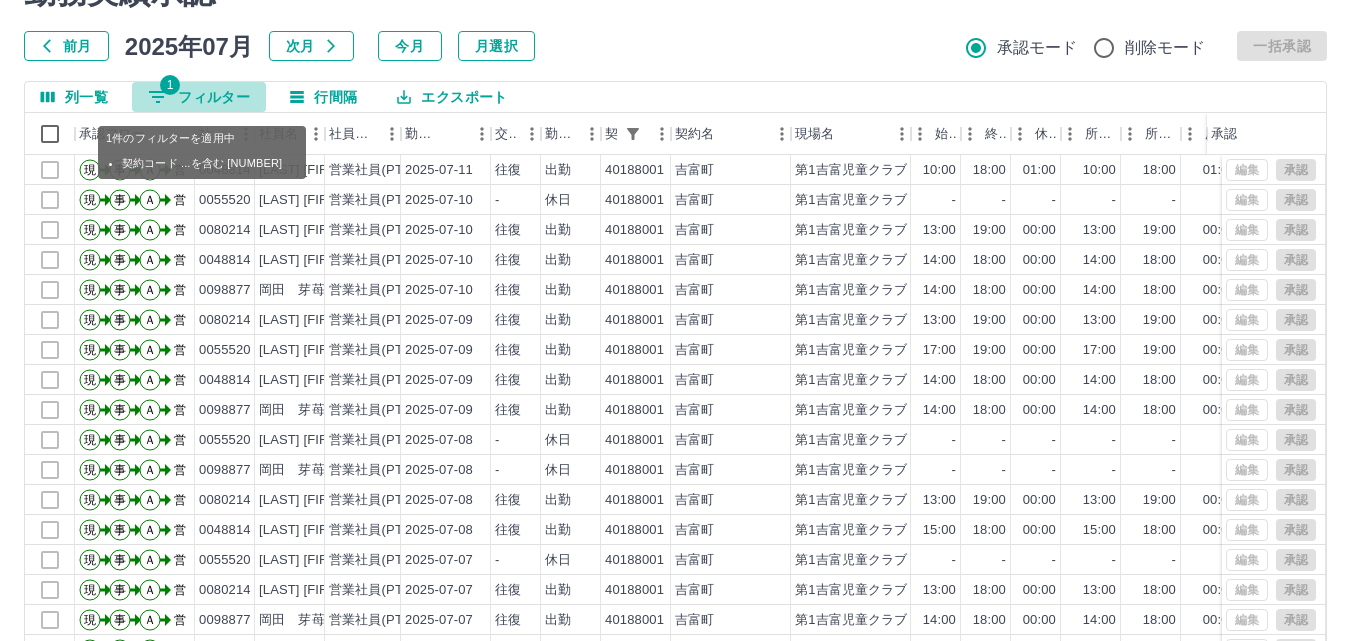 click on "1 フィルター" at bounding box center [199, 97] 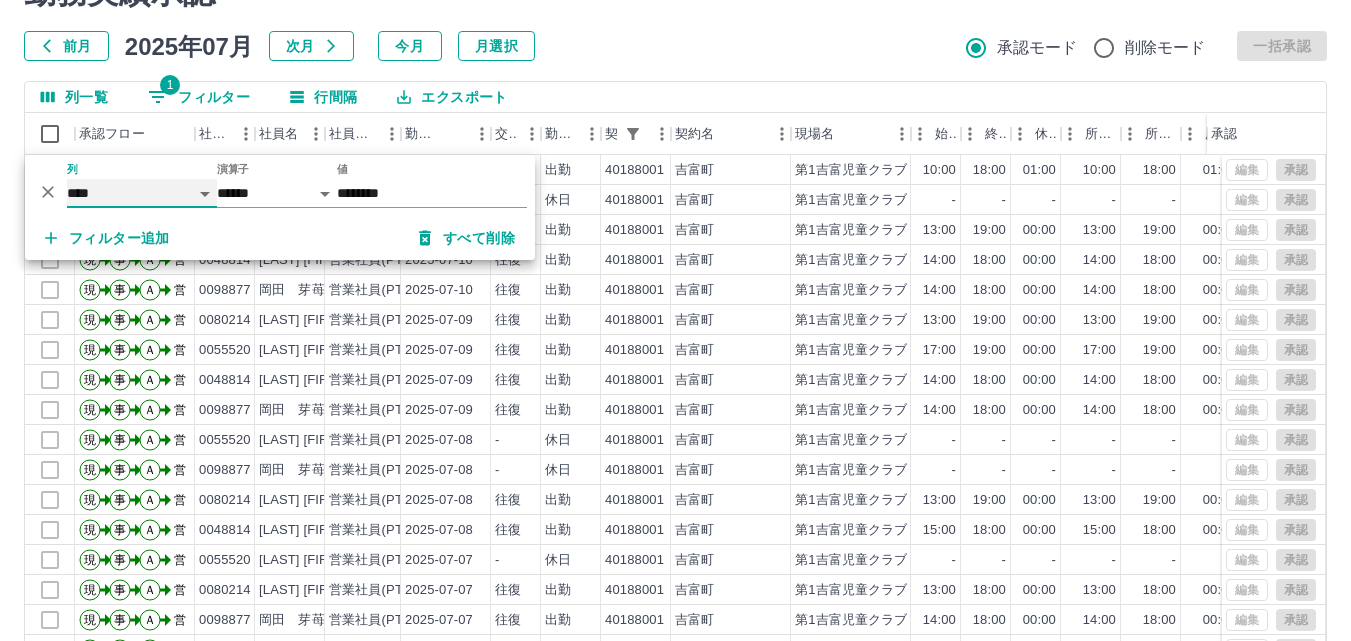 click on "**** *** **** *** *** **** ***** *** *** ** ** ** **** **** **** ** ** *** **** *****" at bounding box center [142, 193] 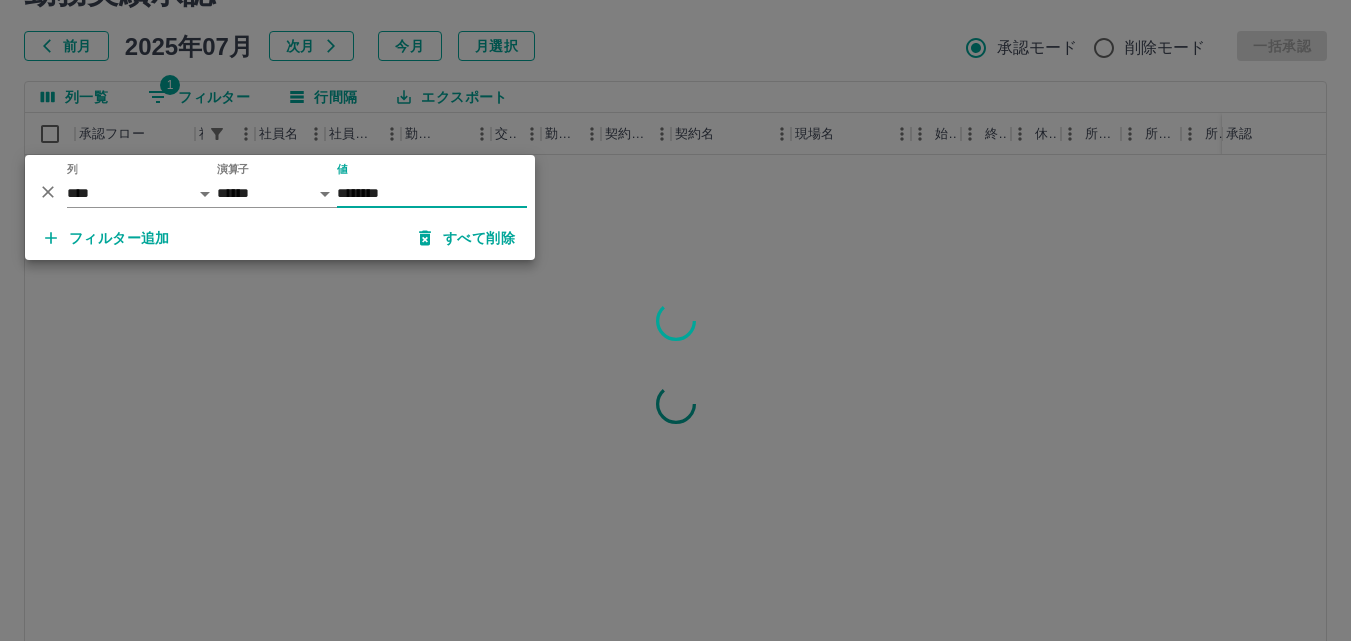 drag, startPoint x: 443, startPoint y: 193, endPoint x: 280, endPoint y: 197, distance: 163.04907 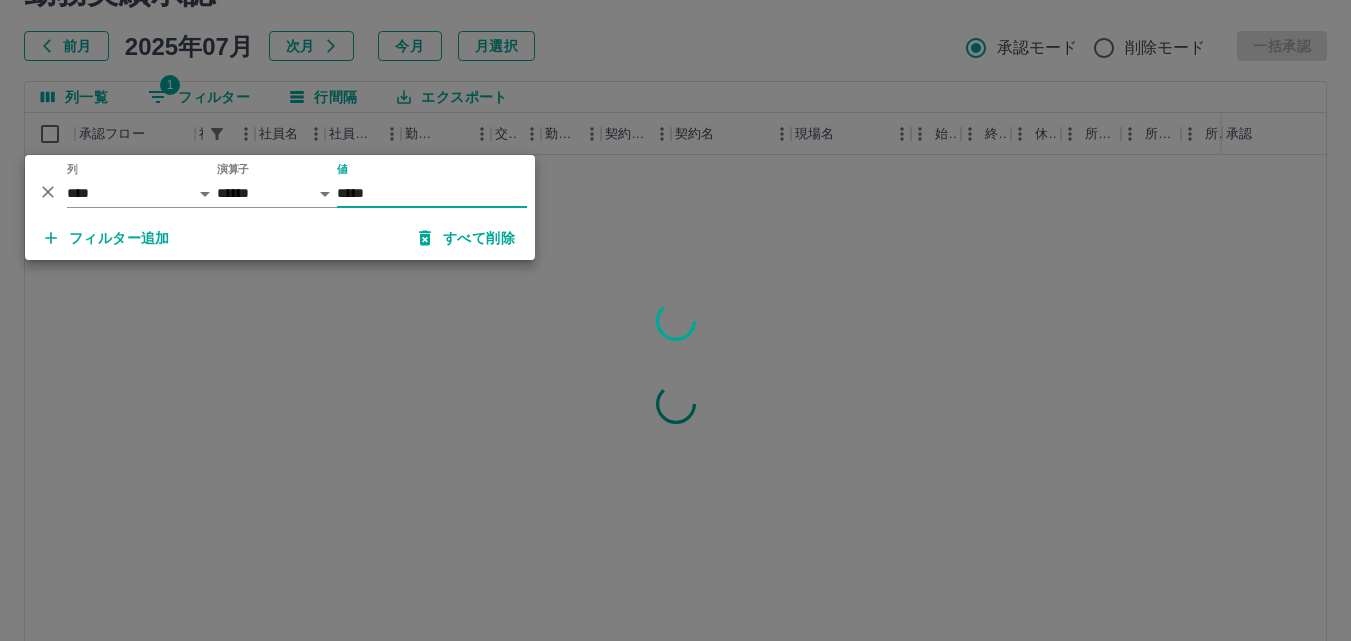 type on "*****" 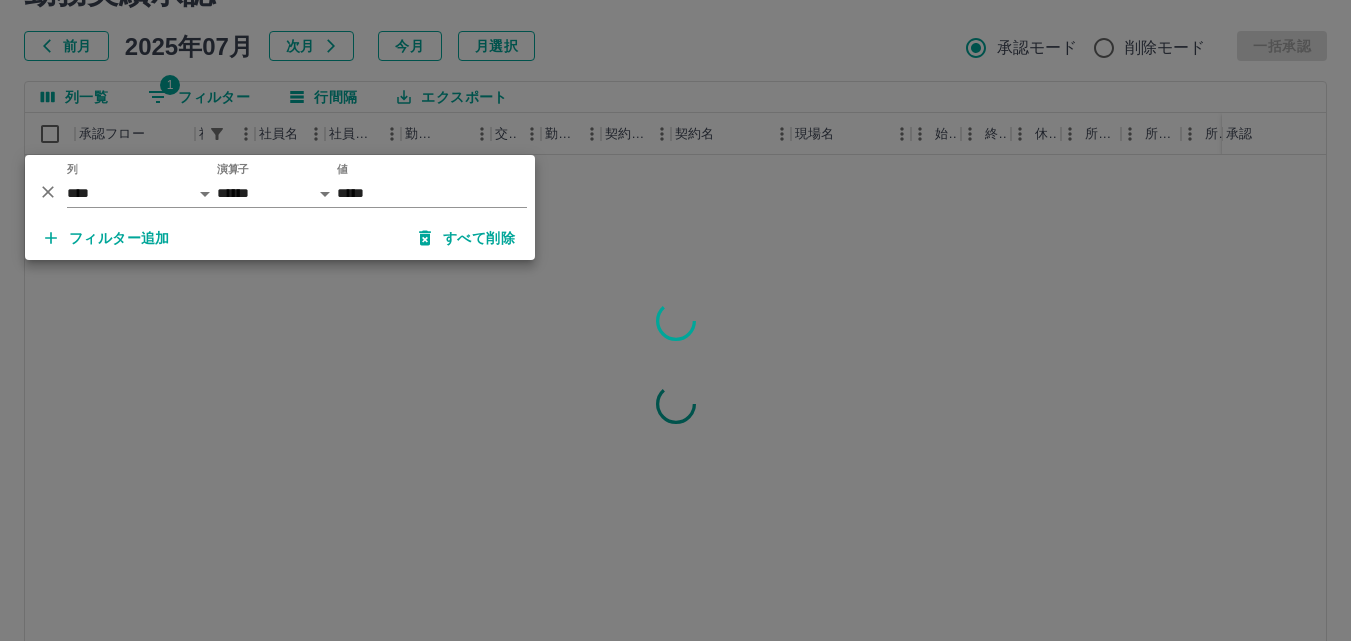 click at bounding box center (675, 320) 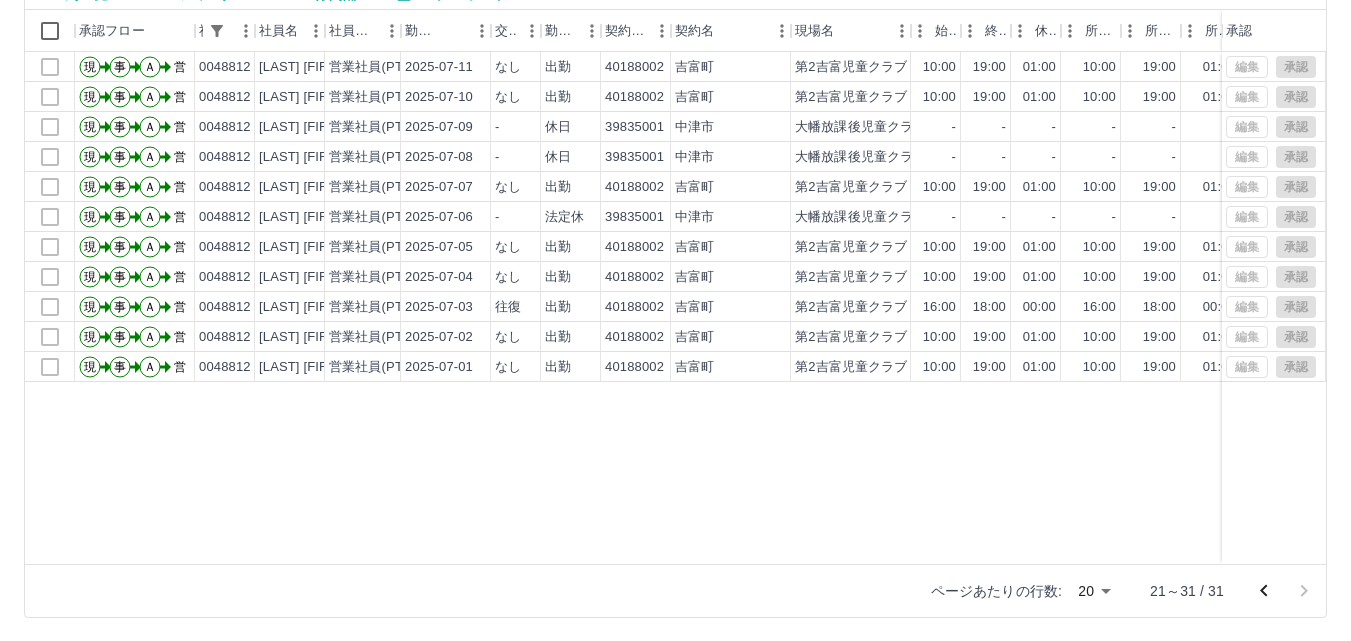scroll, scrollTop: 204, scrollLeft: 0, axis: vertical 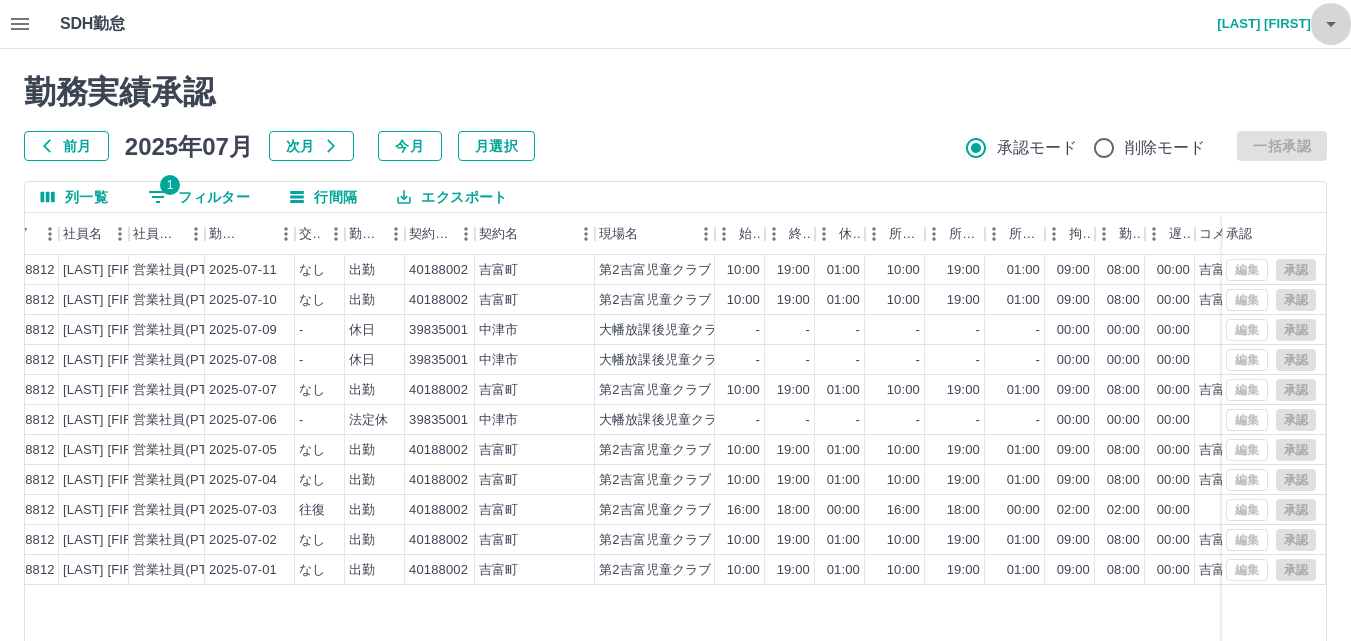 click 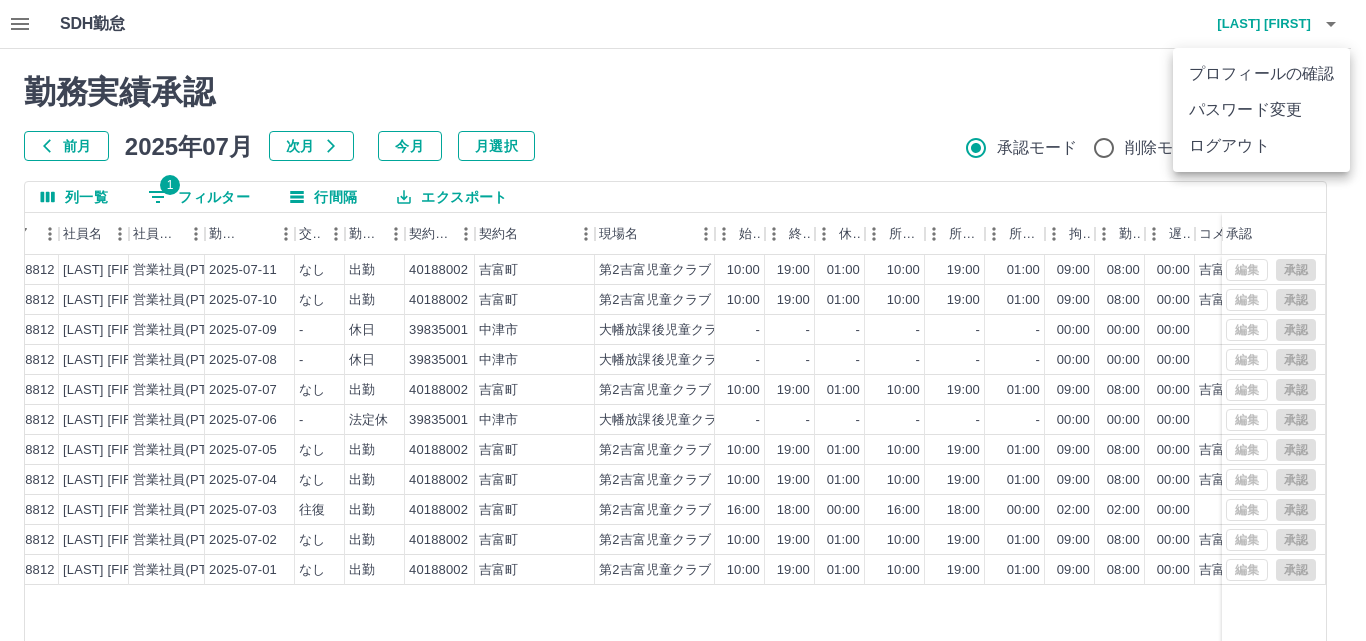 click on "ログアウト" at bounding box center (1261, 146) 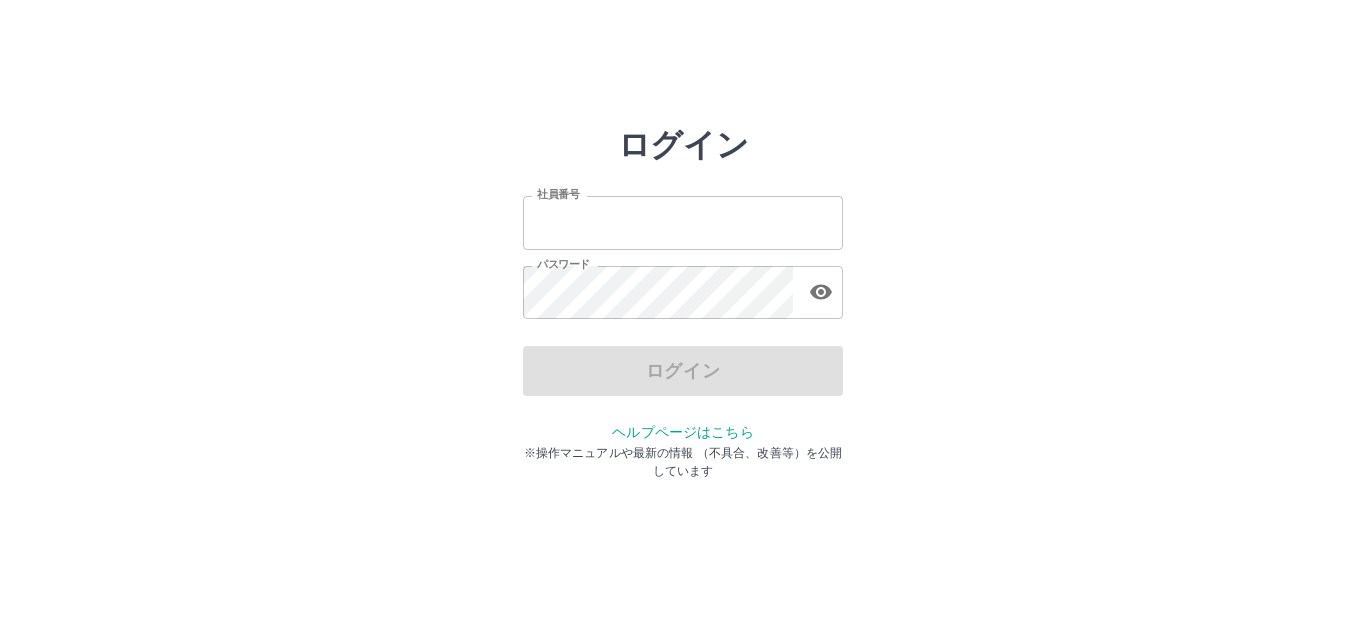 scroll, scrollTop: 0, scrollLeft: 0, axis: both 